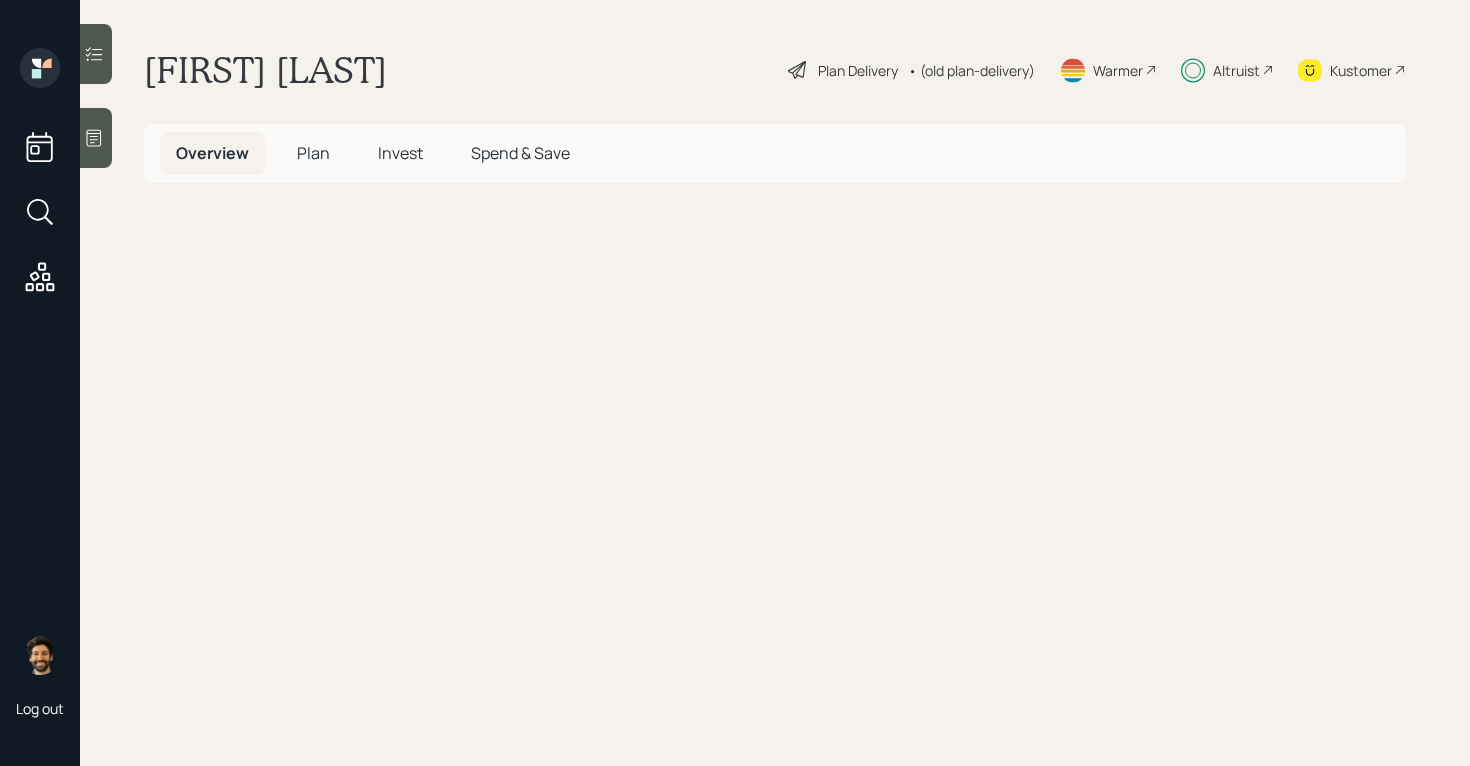 scroll, scrollTop: 0, scrollLeft: 0, axis: both 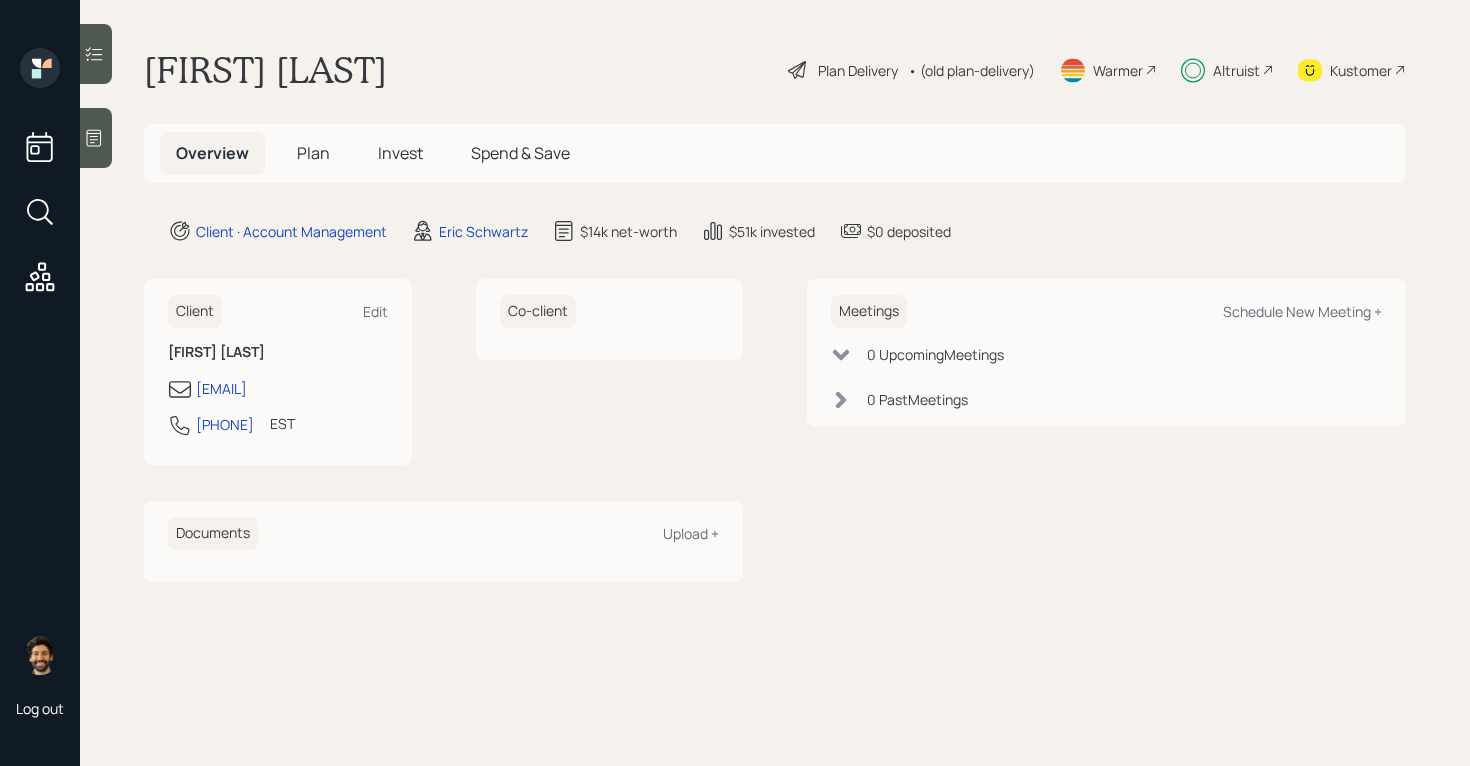 click on "Altruist" at bounding box center [1236, 70] 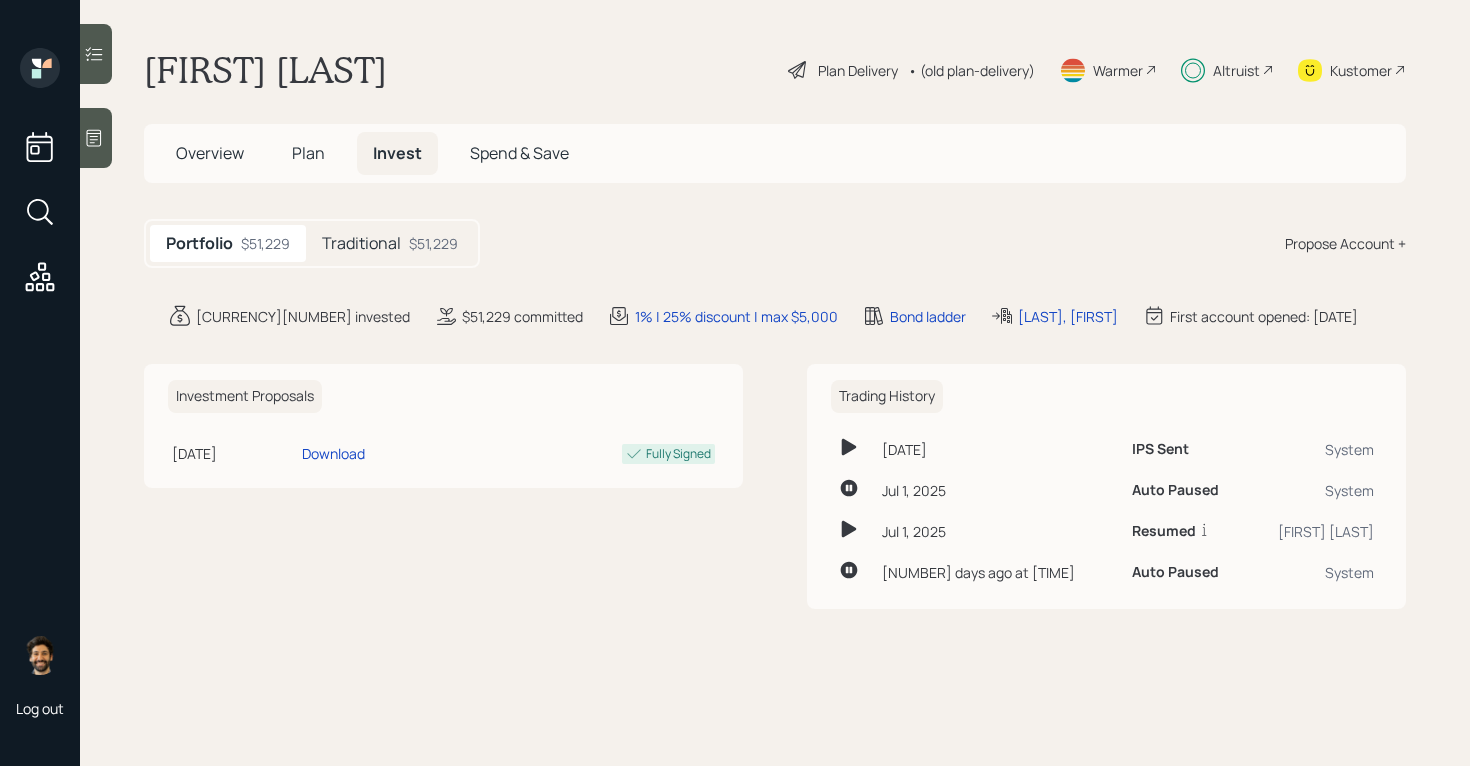 click on "Traditional $51,229" at bounding box center (390, 243) 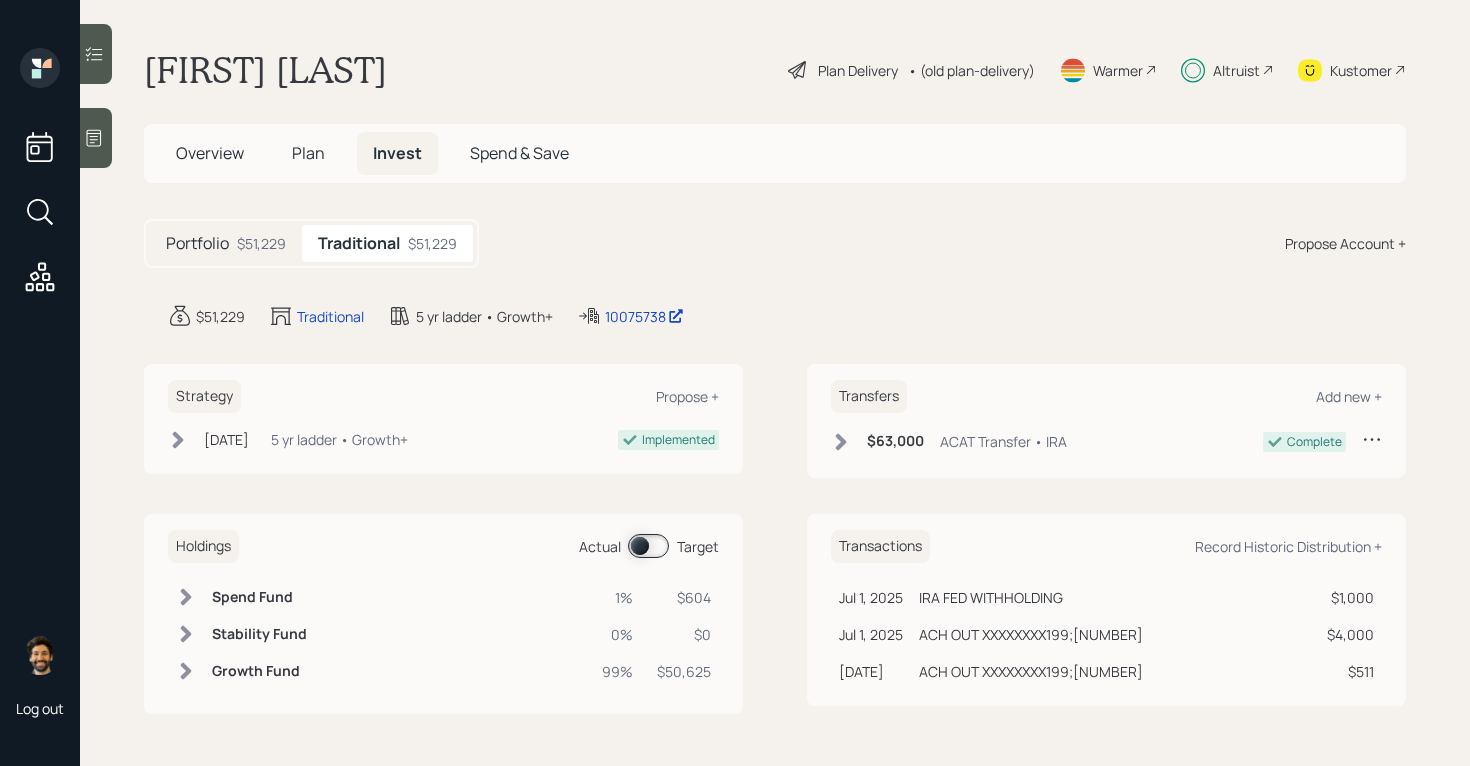 click at bounding box center (648, 546) 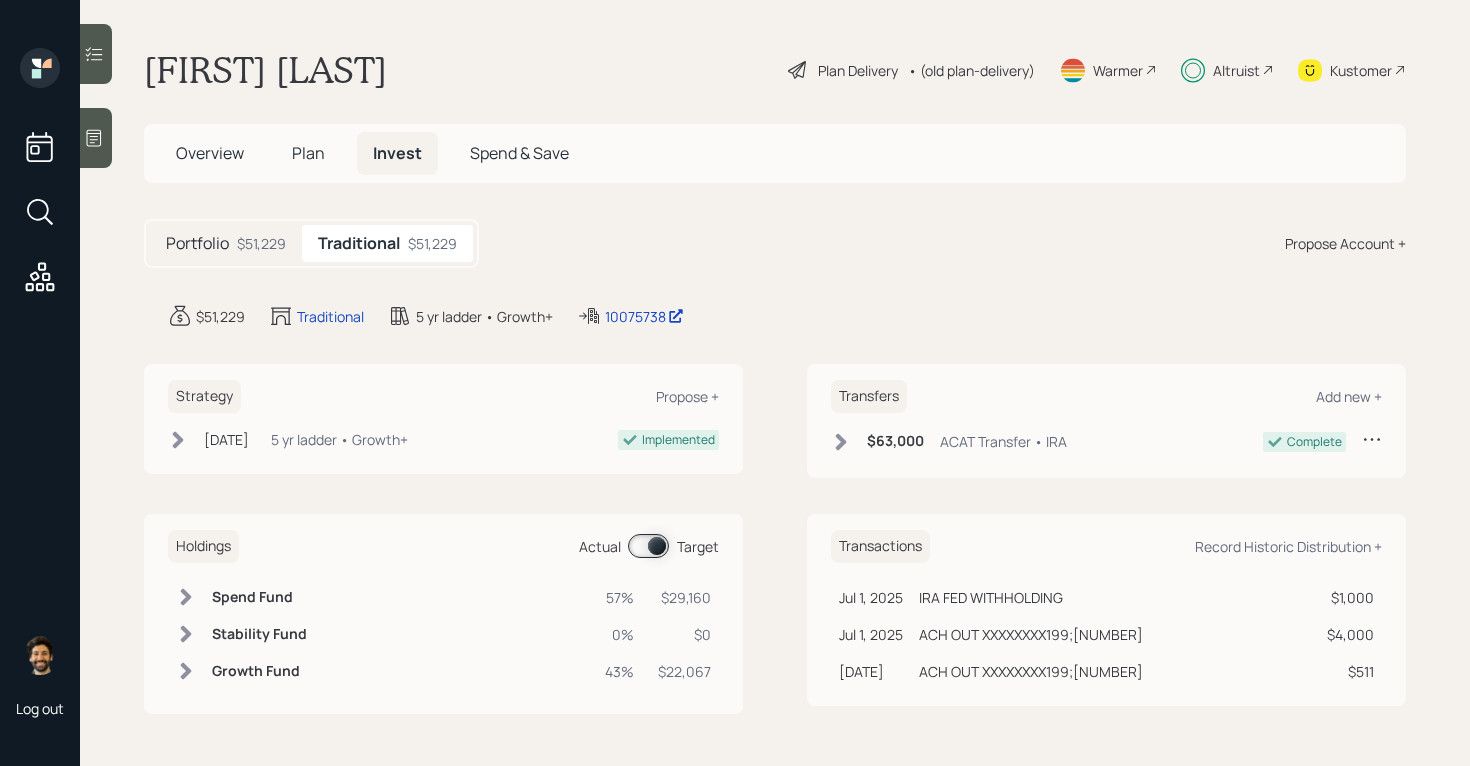 click at bounding box center [648, 546] 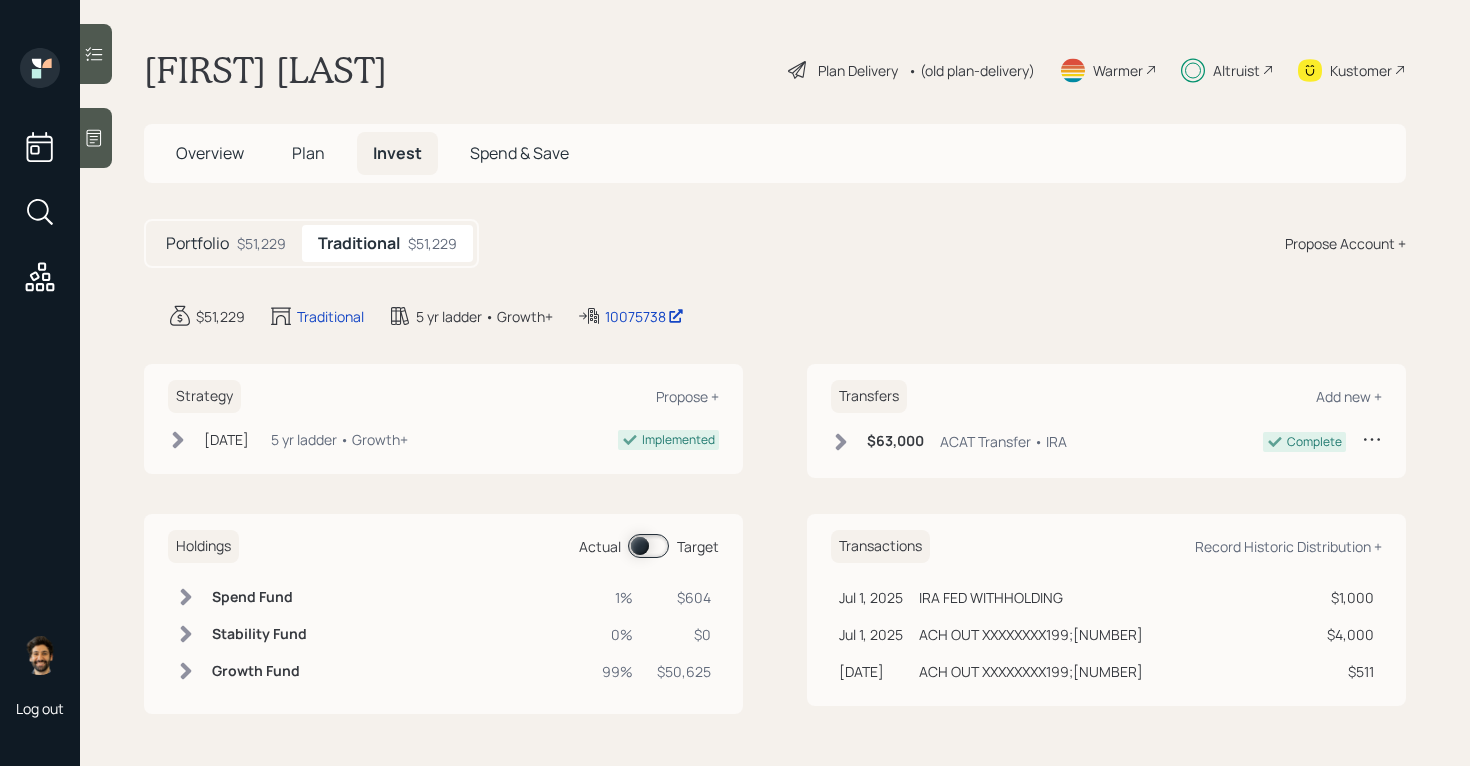 click on "Portfolio $51,229" at bounding box center (226, 243) 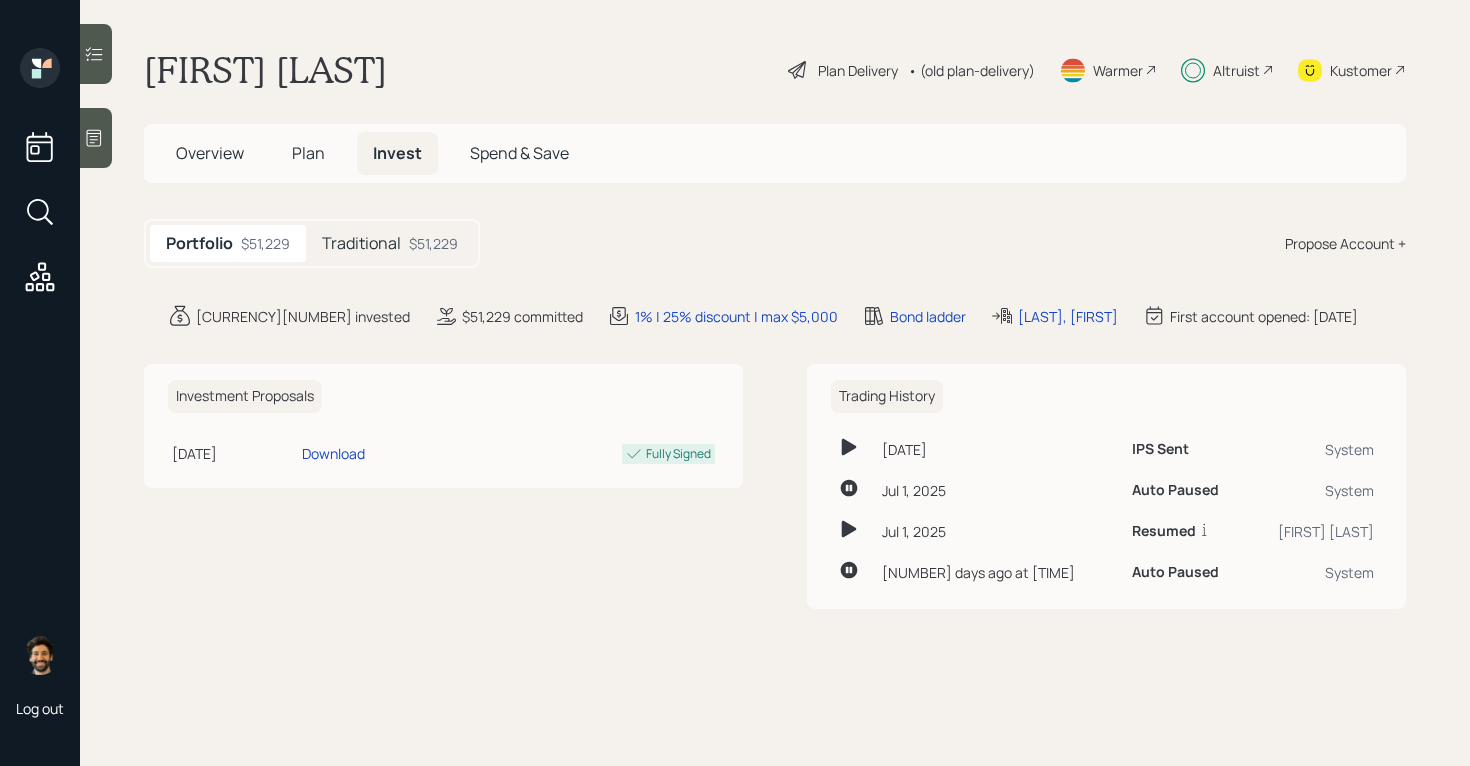click on "Plan" at bounding box center (308, 153) 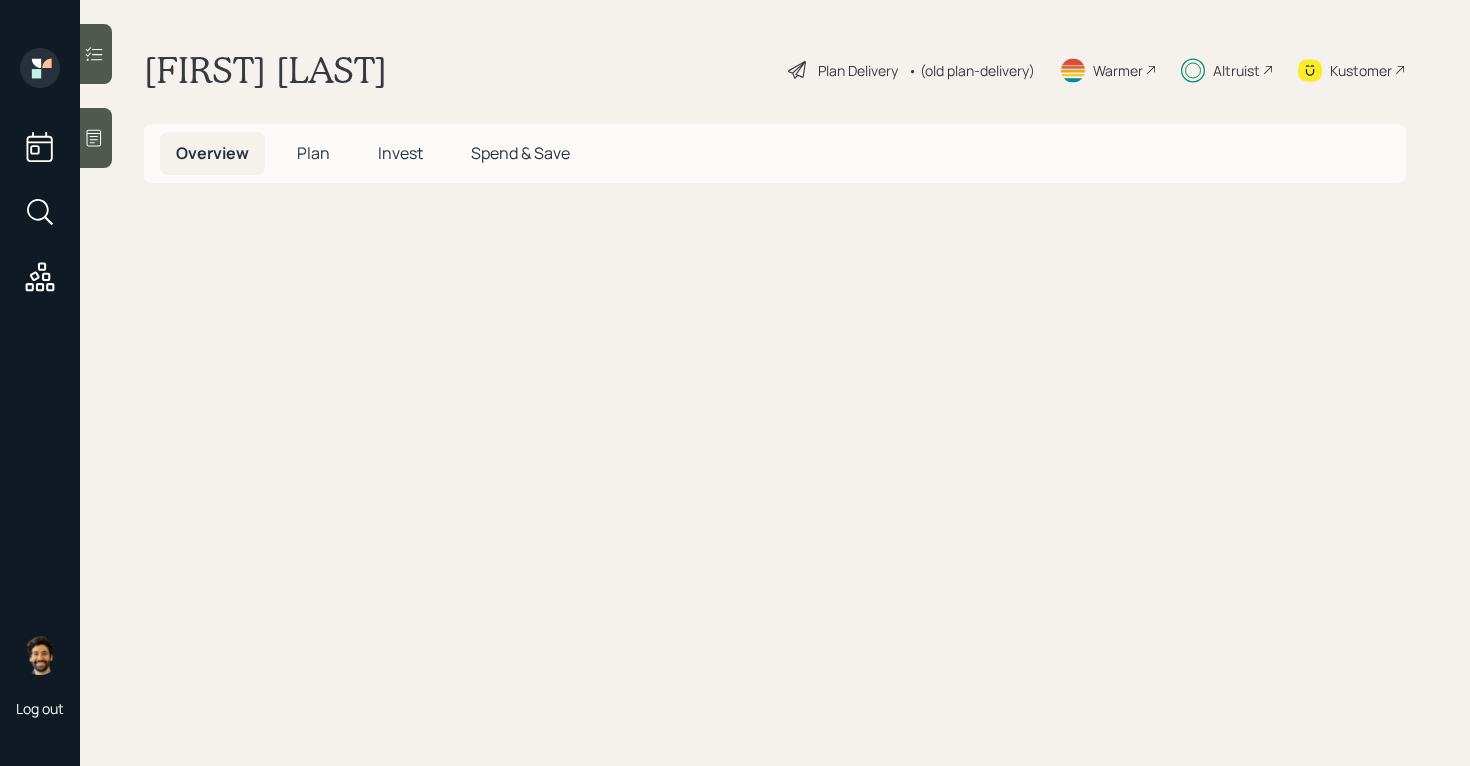 scroll, scrollTop: 0, scrollLeft: 0, axis: both 